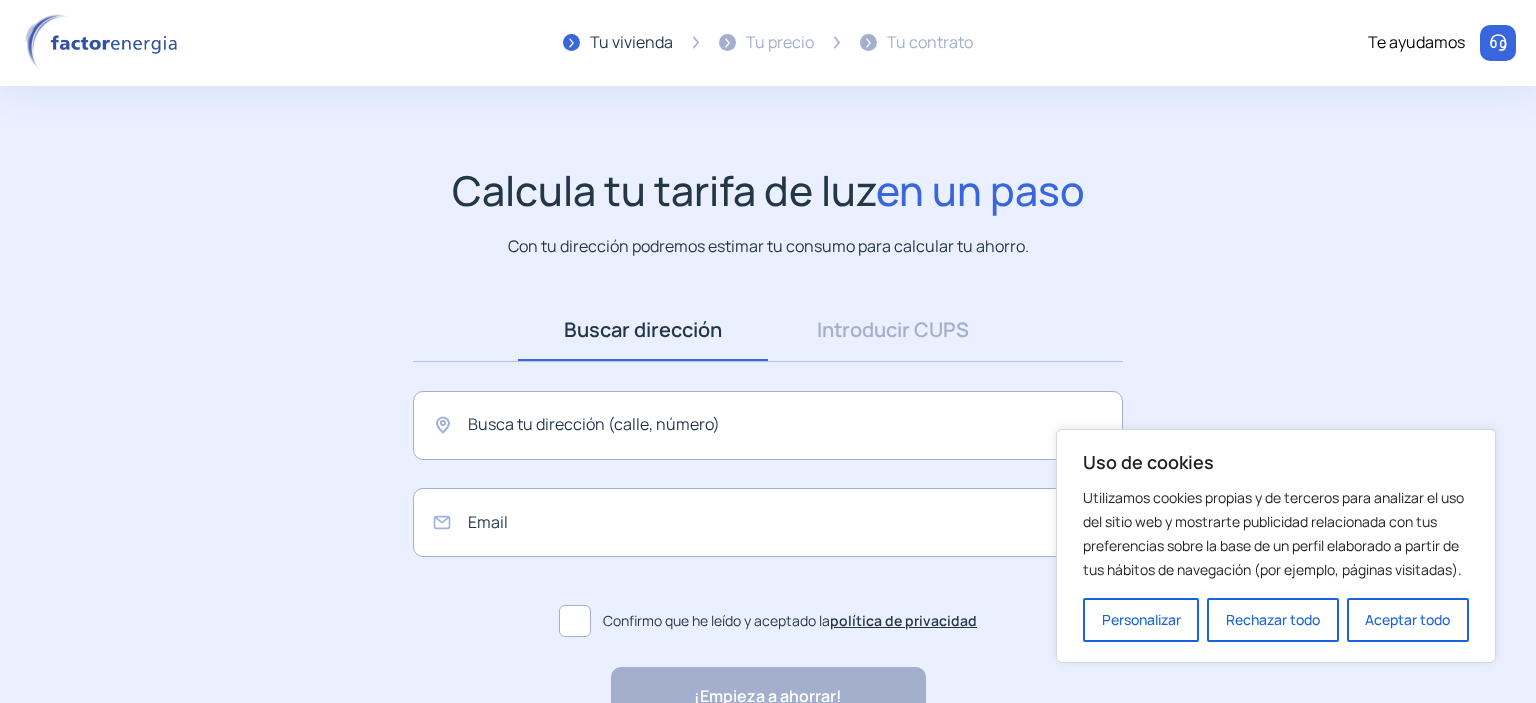 scroll, scrollTop: 0, scrollLeft: 0, axis: both 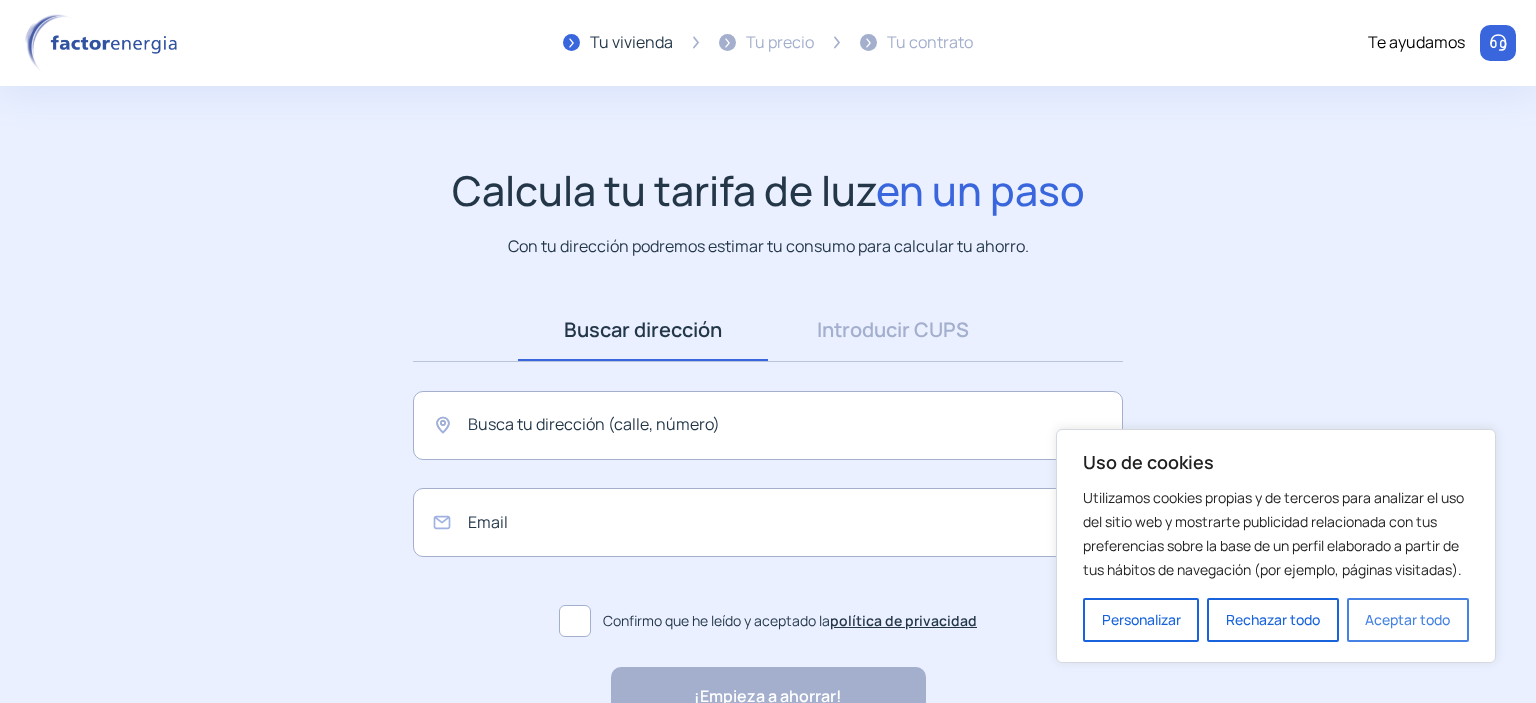 click on "Aceptar todo" at bounding box center (1408, 620) 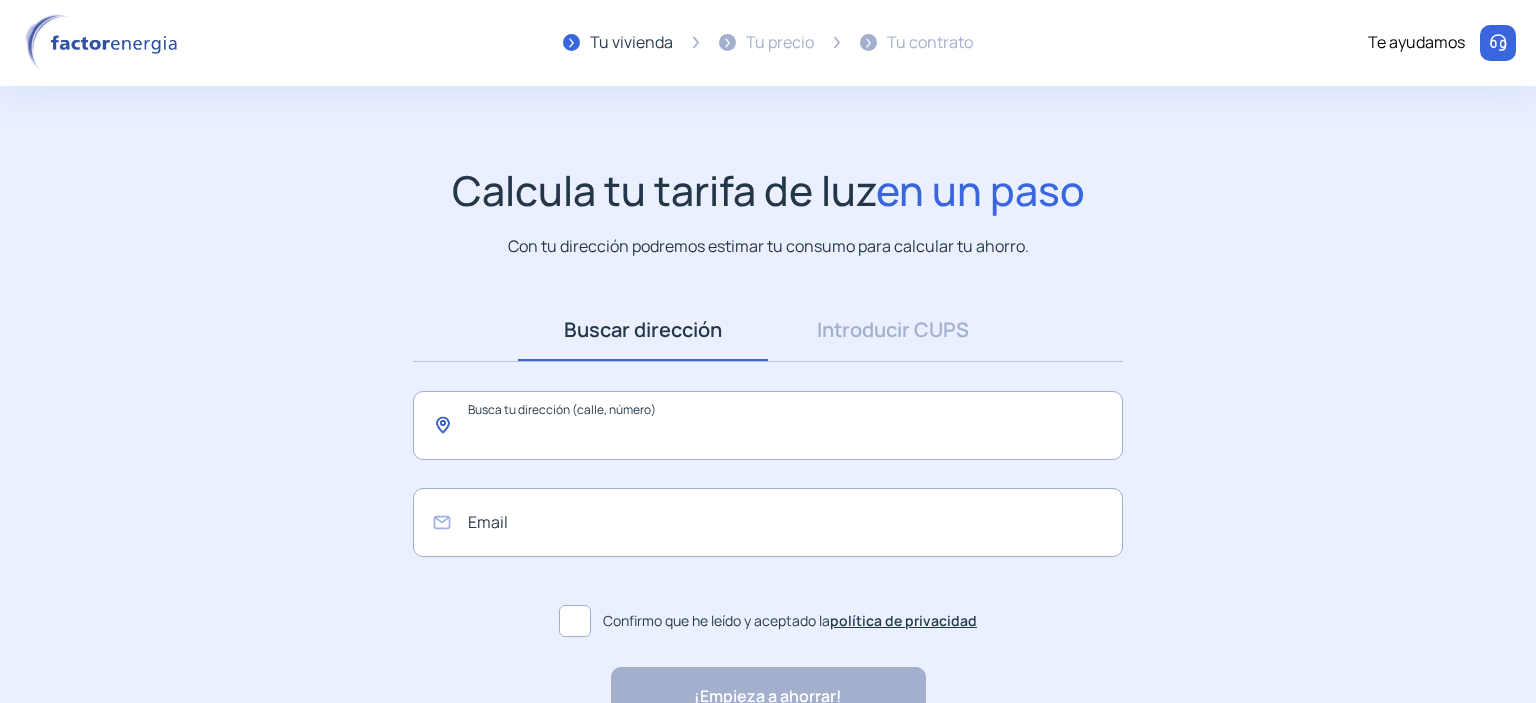 click 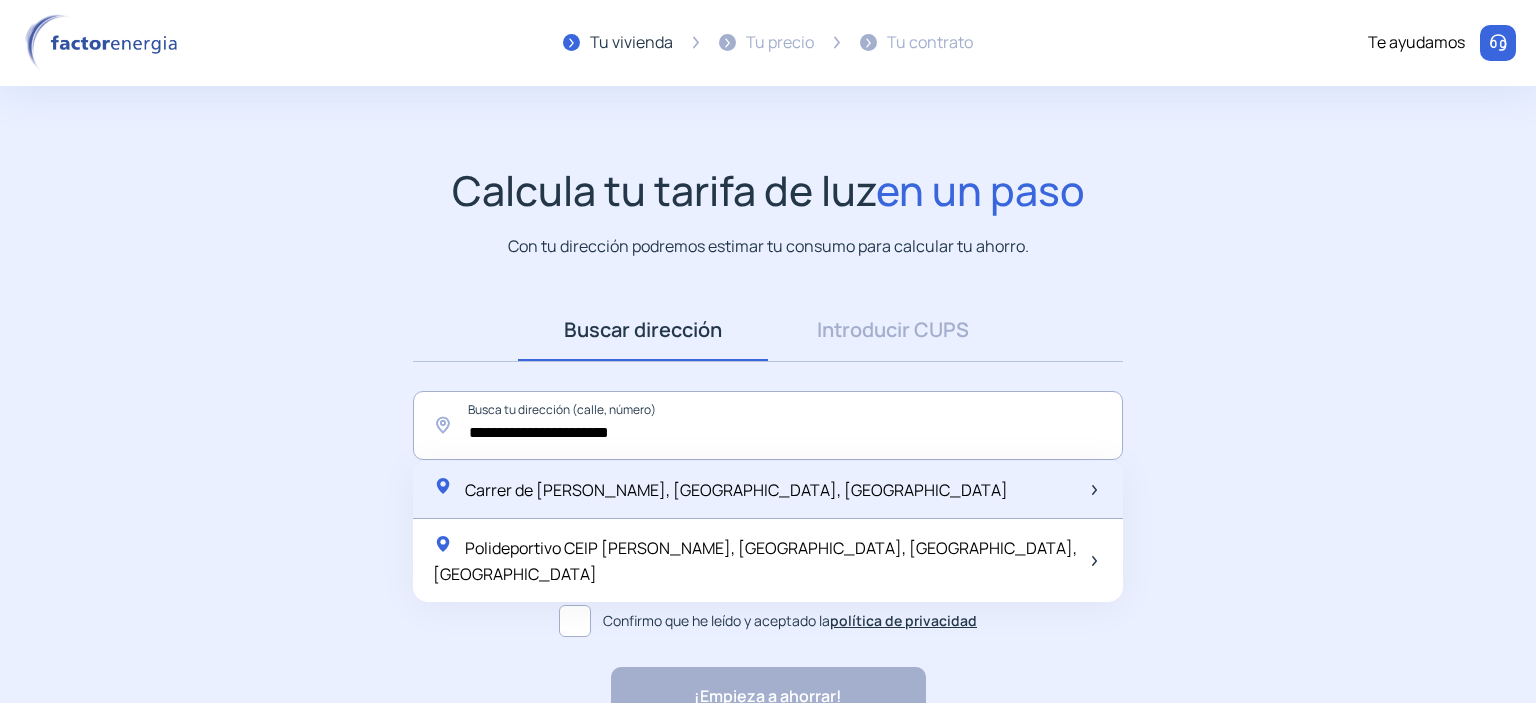 click on "Carrer de [PERSON_NAME], [GEOGRAPHIC_DATA], [GEOGRAPHIC_DATA]" 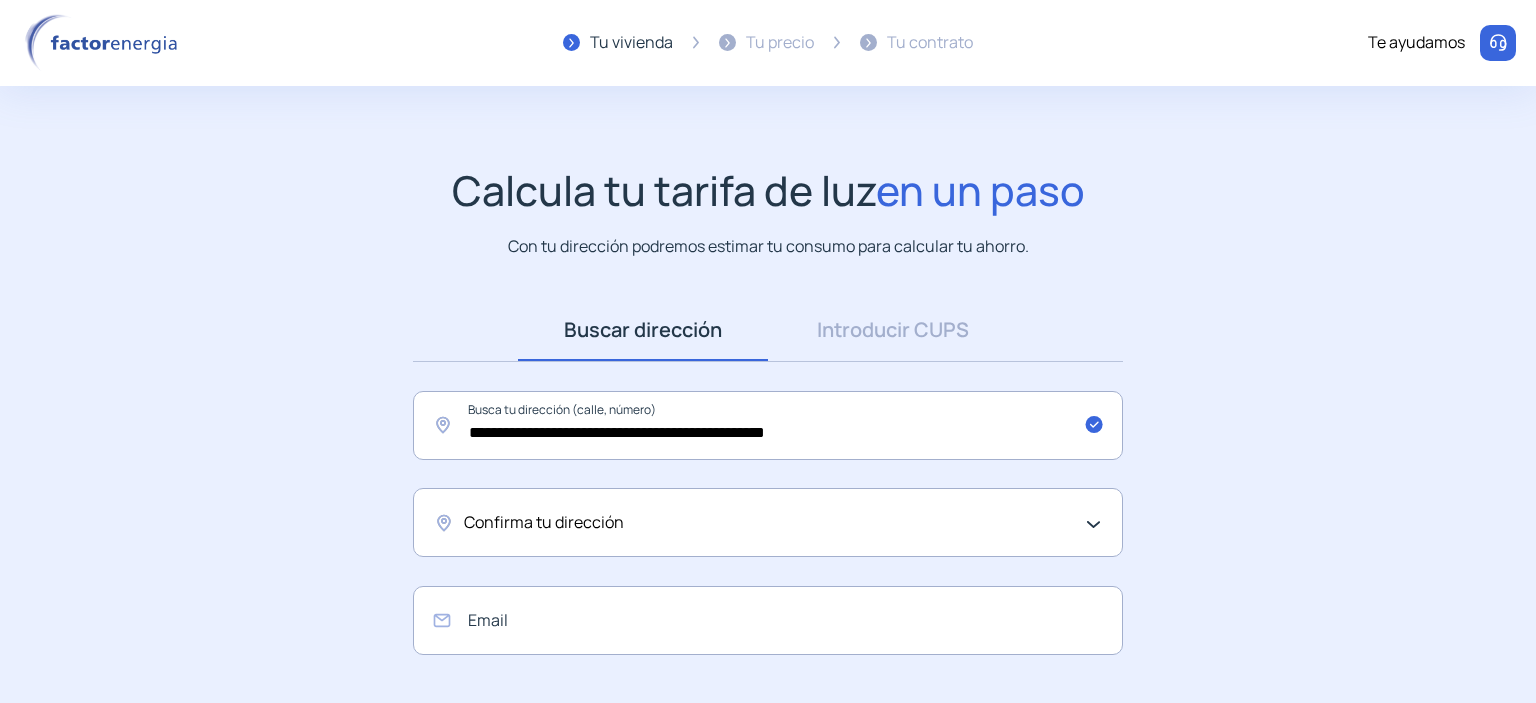 click on "Confirma tu dirección" 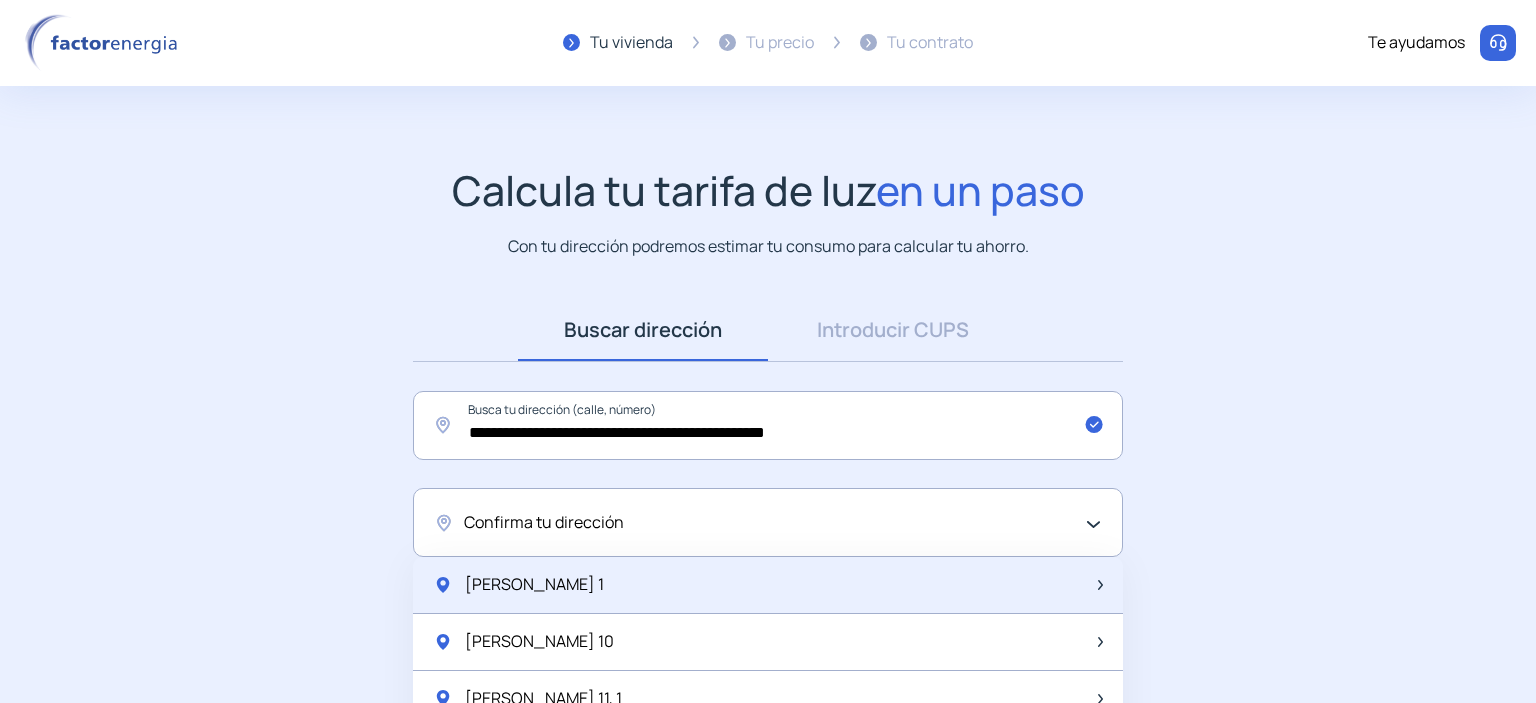 click on "[PERSON_NAME] 1" 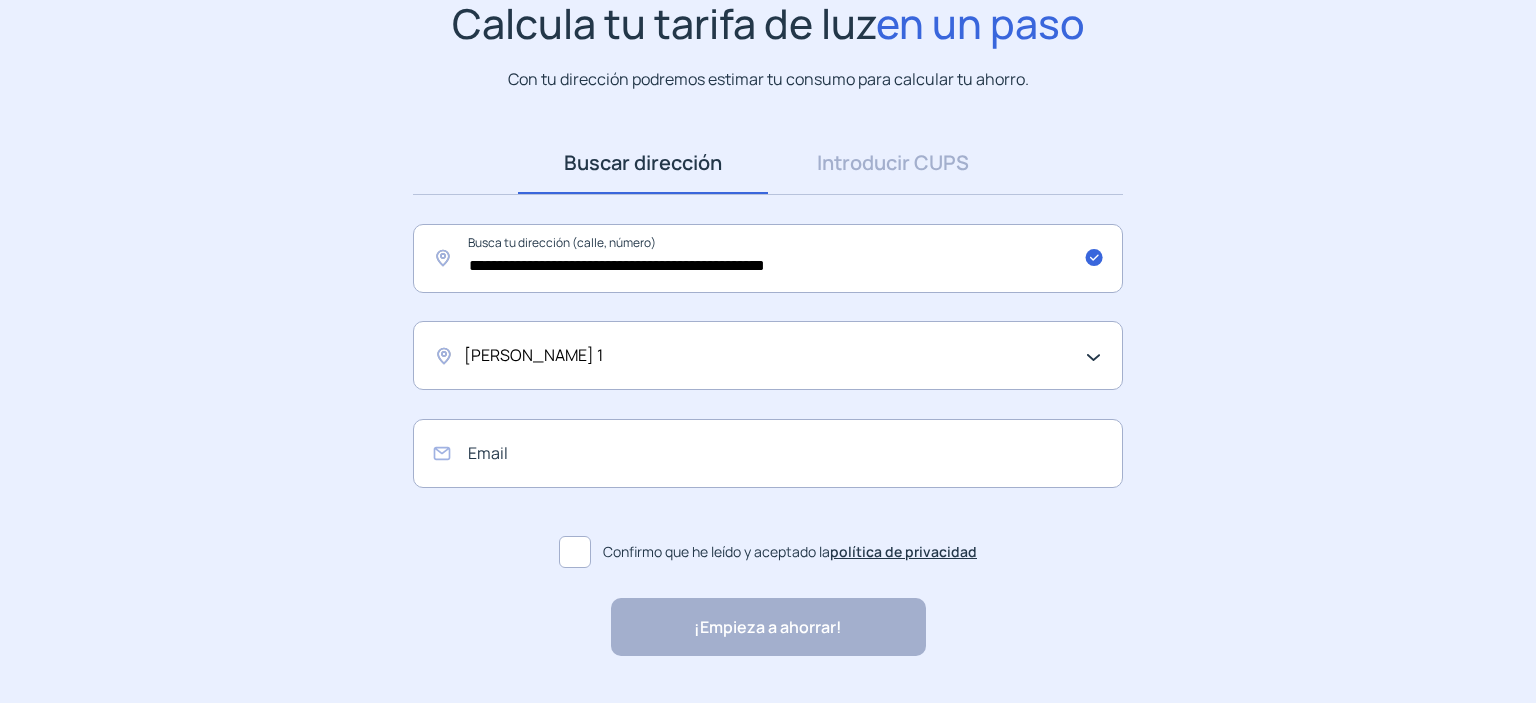 scroll, scrollTop: 211, scrollLeft: 0, axis: vertical 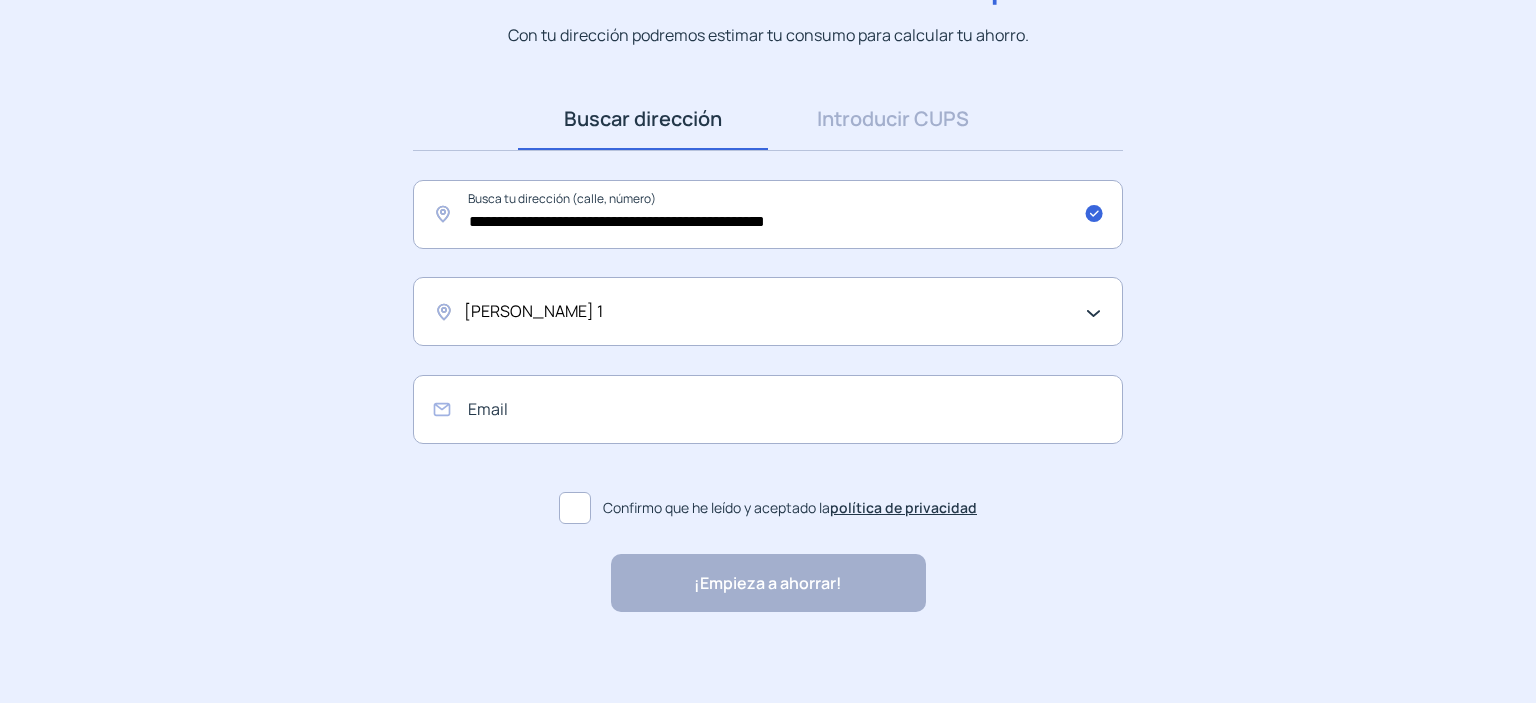 click 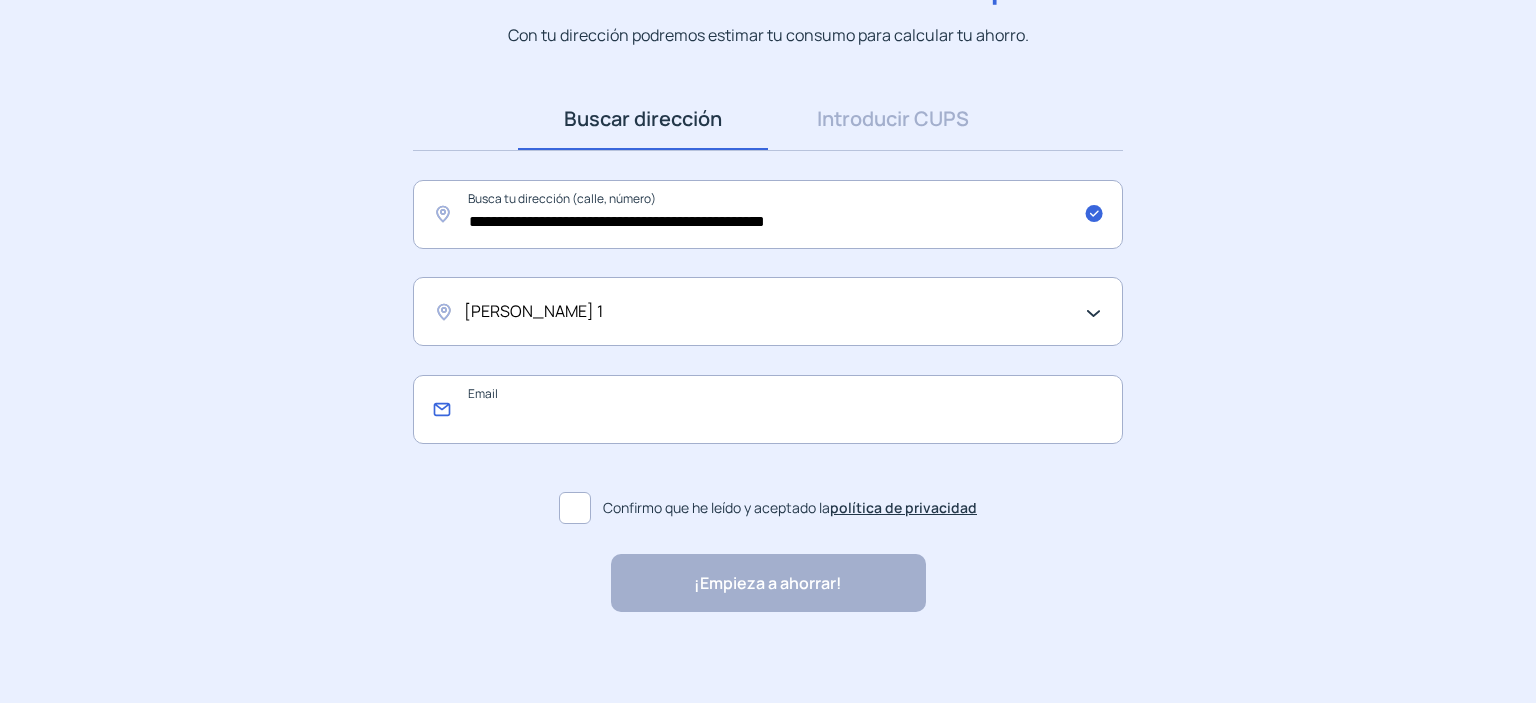 click 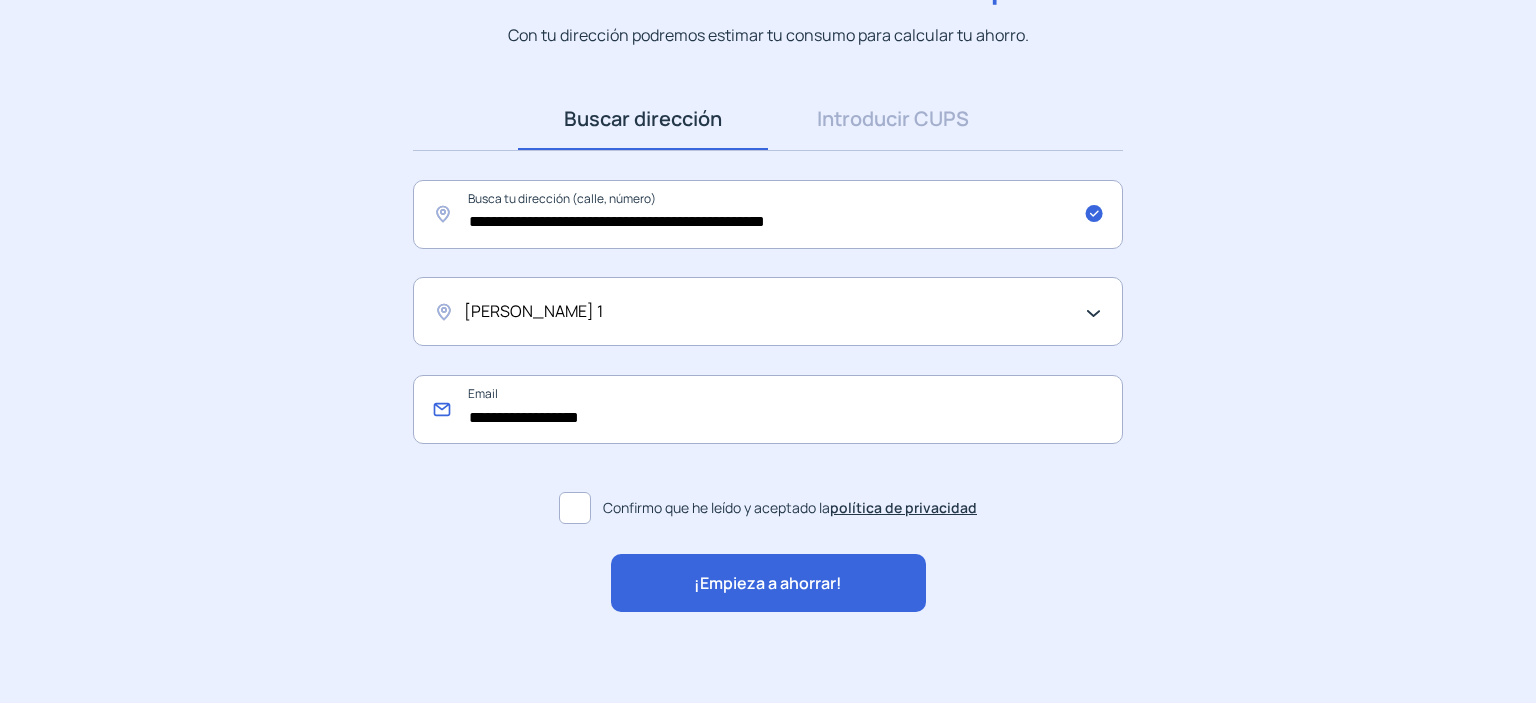 type on "**********" 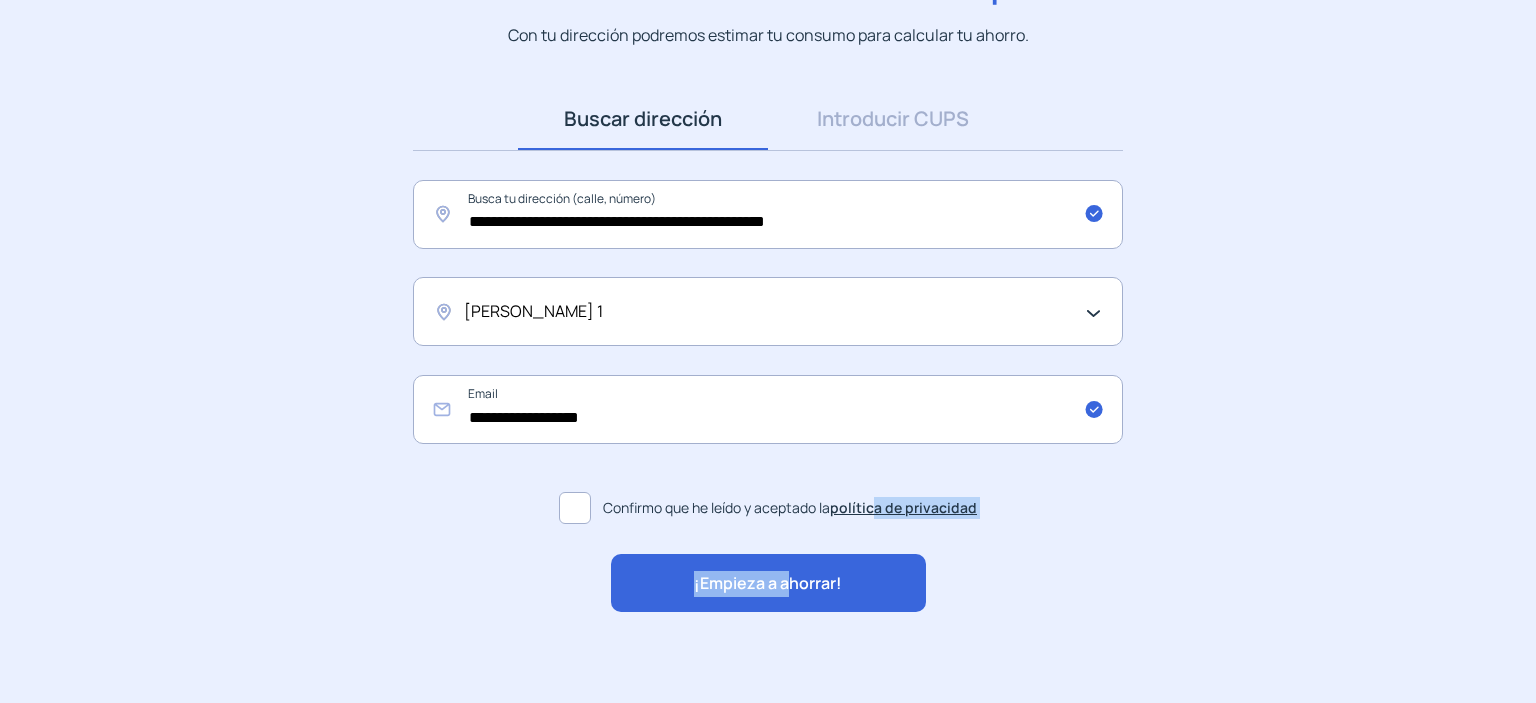 drag, startPoint x: 785, startPoint y: 590, endPoint x: 952, endPoint y: 531, distance: 177.11578 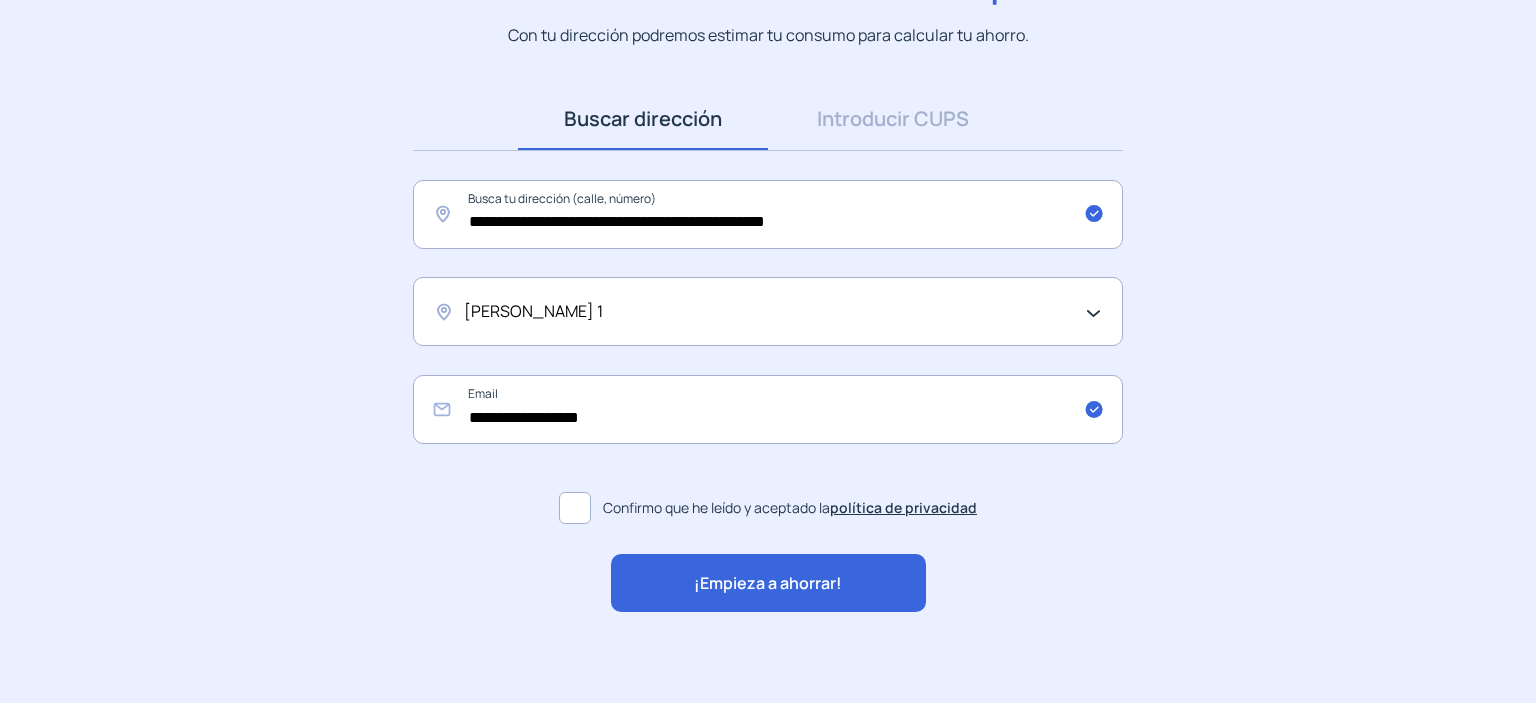 click on "**********" 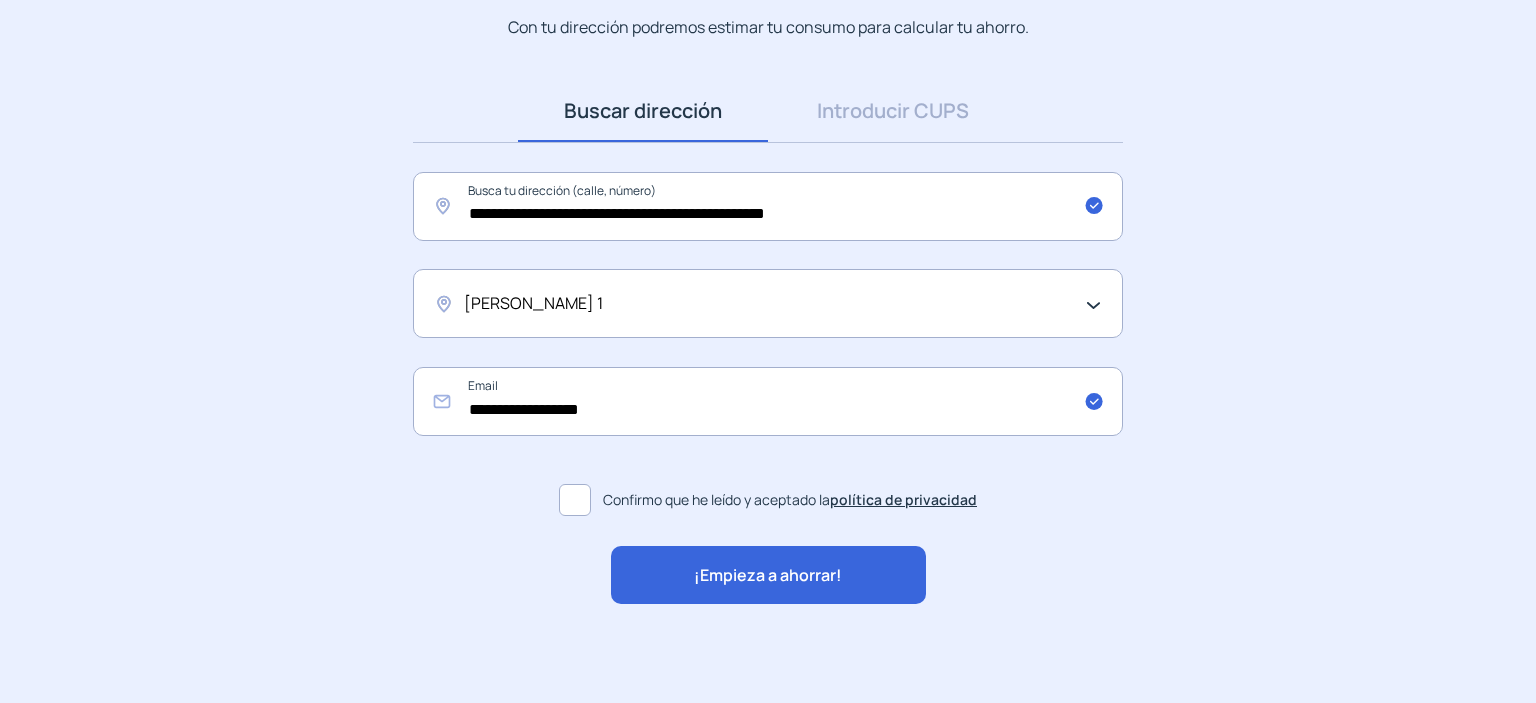 scroll, scrollTop: 220, scrollLeft: 0, axis: vertical 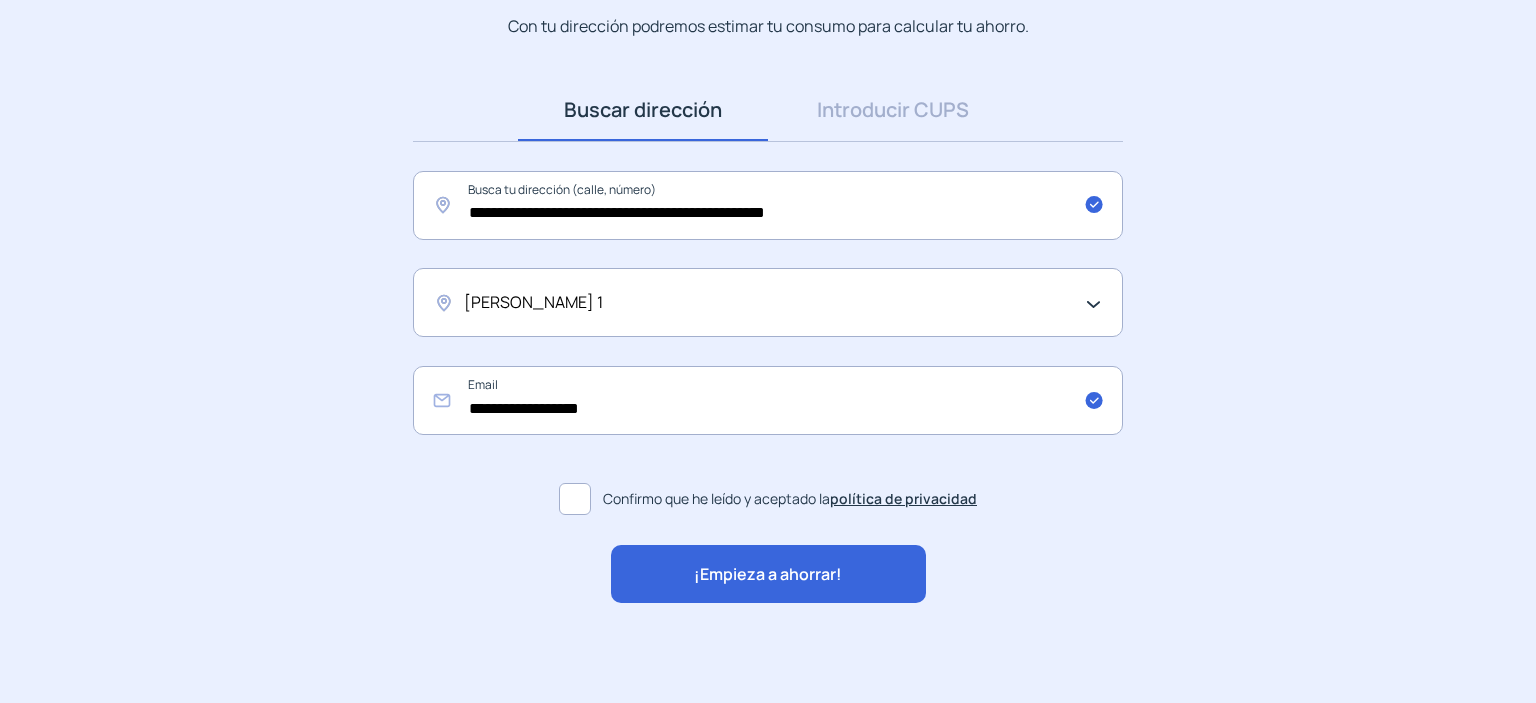 click on "¡Empieza a ahorrar!" 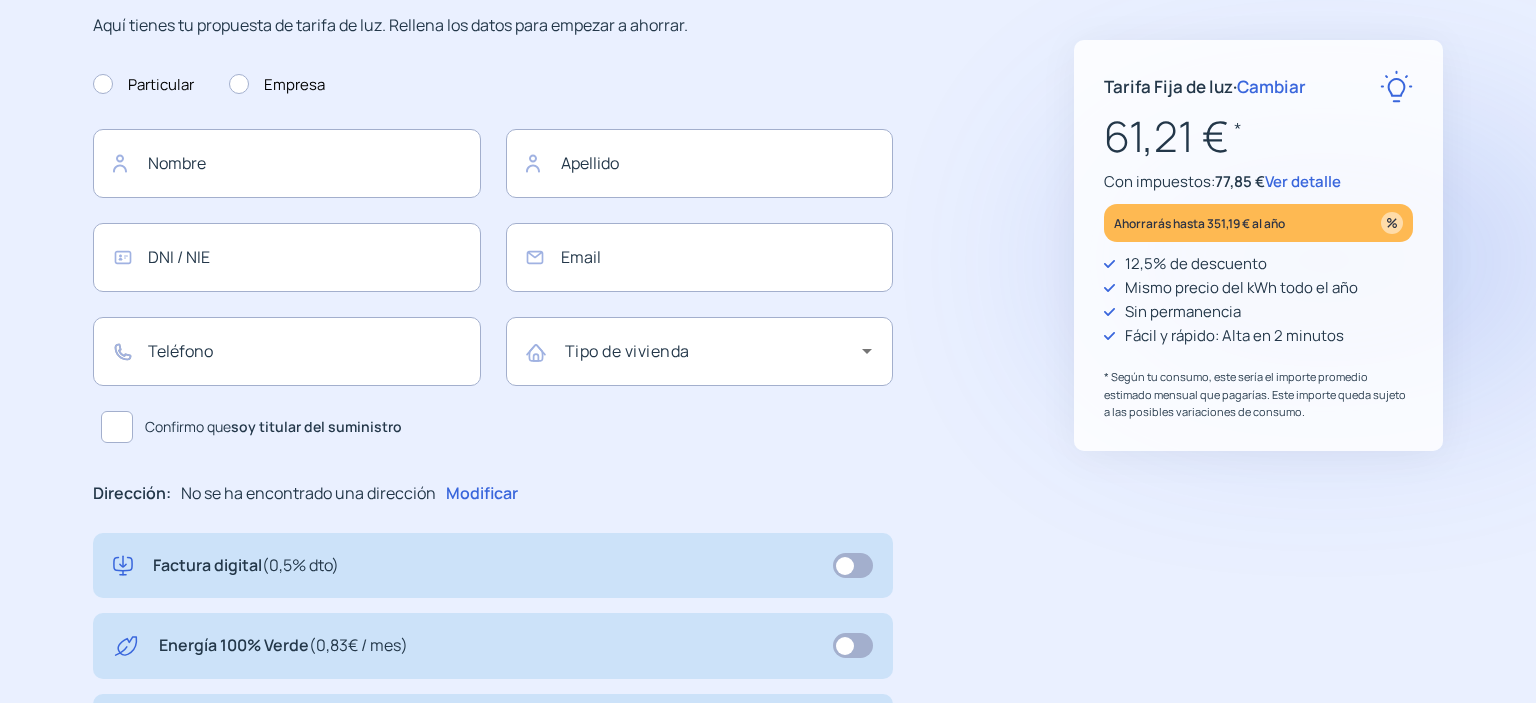 type on "**********" 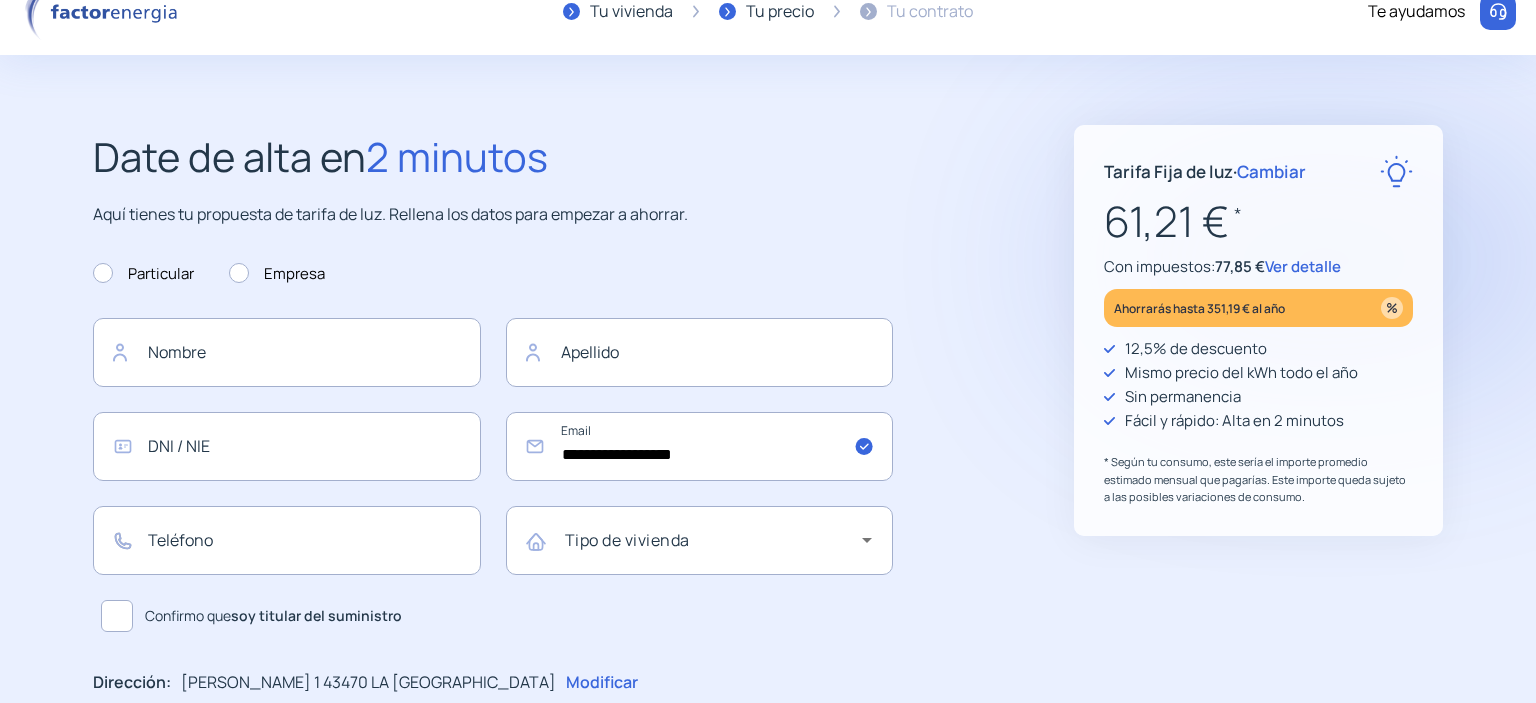 scroll, scrollTop: 0, scrollLeft: 0, axis: both 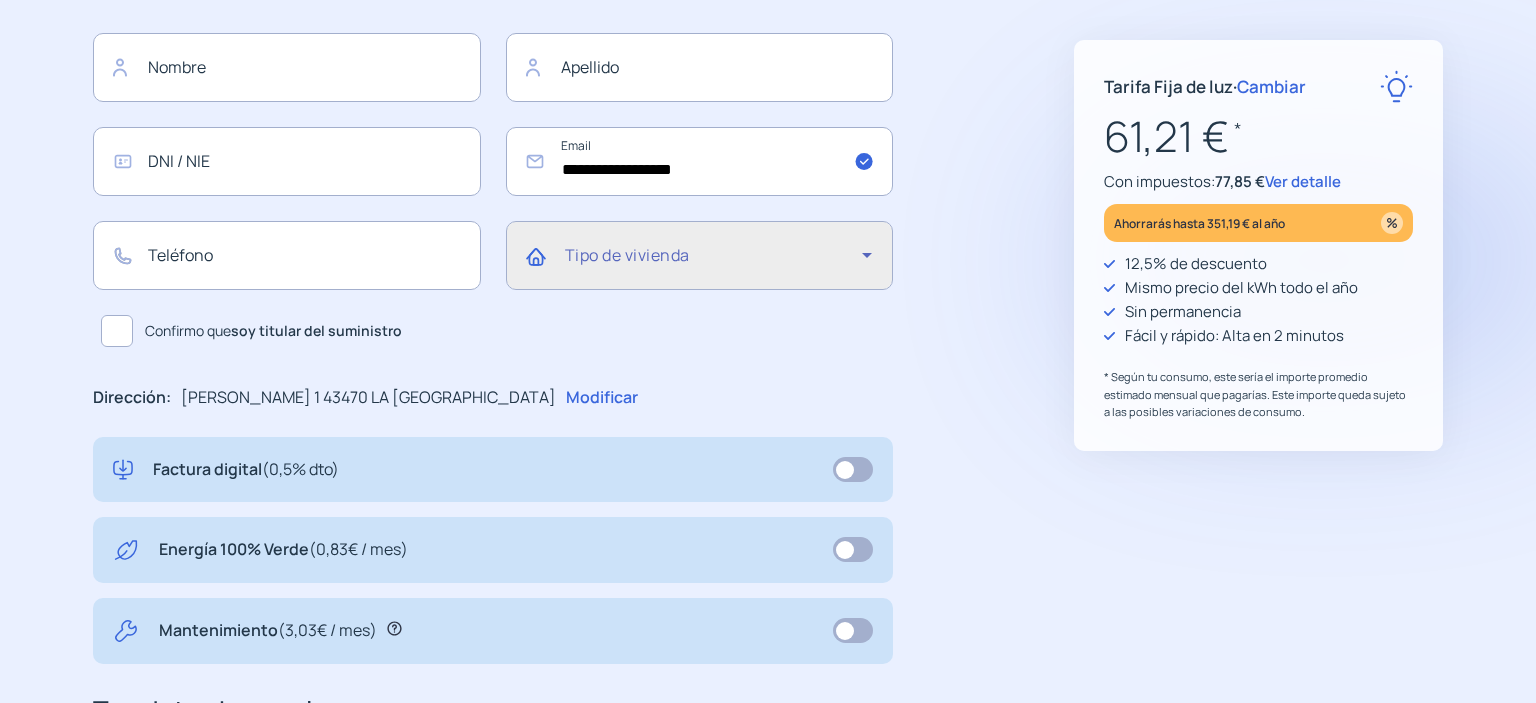 click at bounding box center [714, 263] 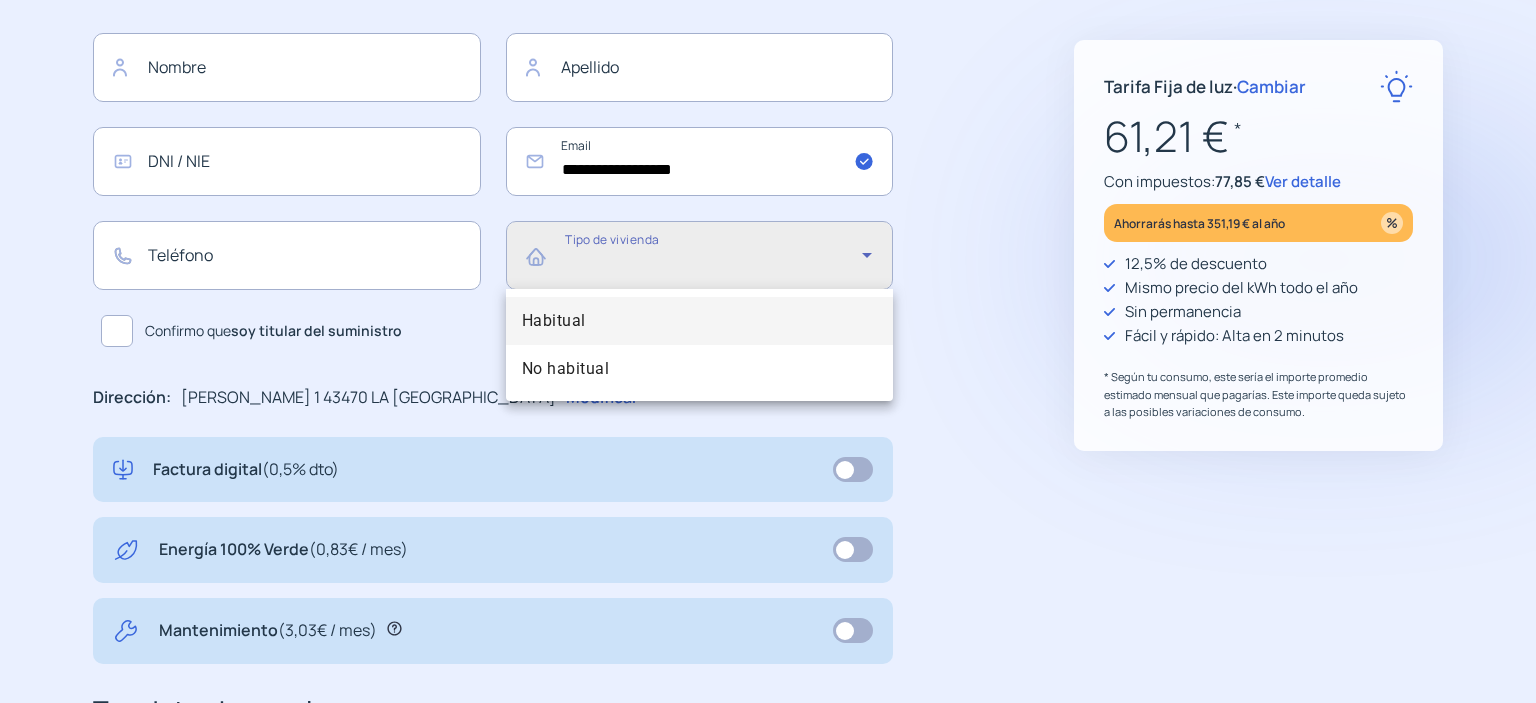 drag, startPoint x: 825, startPoint y: 262, endPoint x: 701, endPoint y: 305, distance: 131.24405 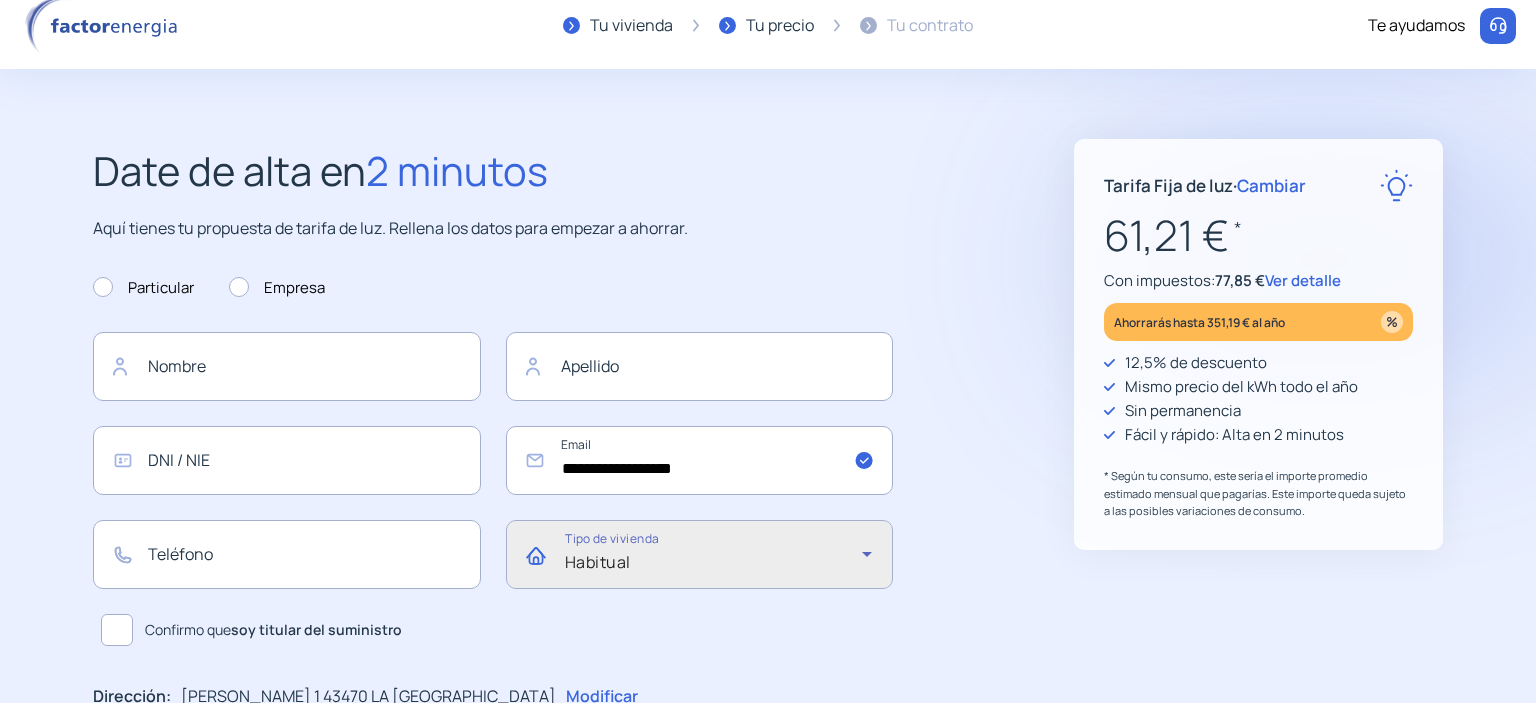 scroll, scrollTop: 0, scrollLeft: 0, axis: both 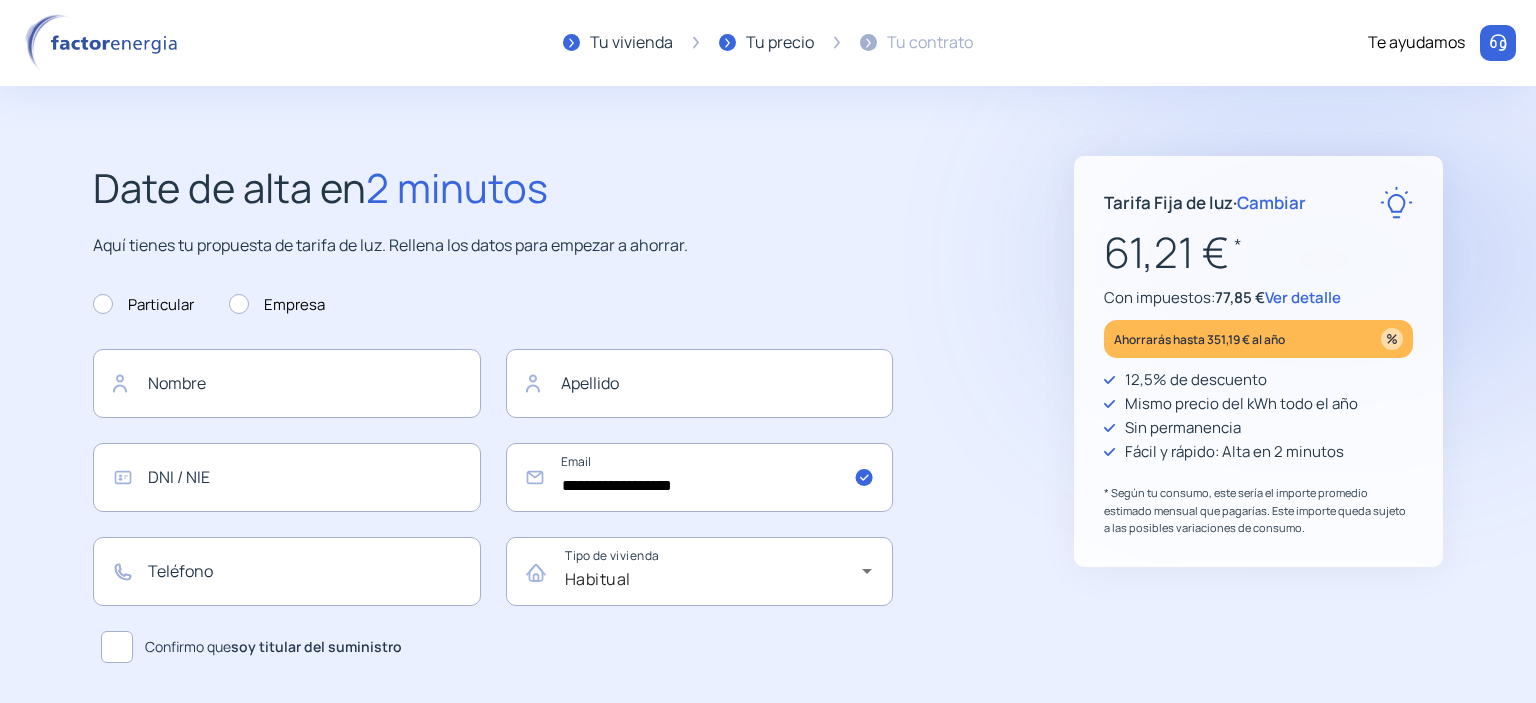 click 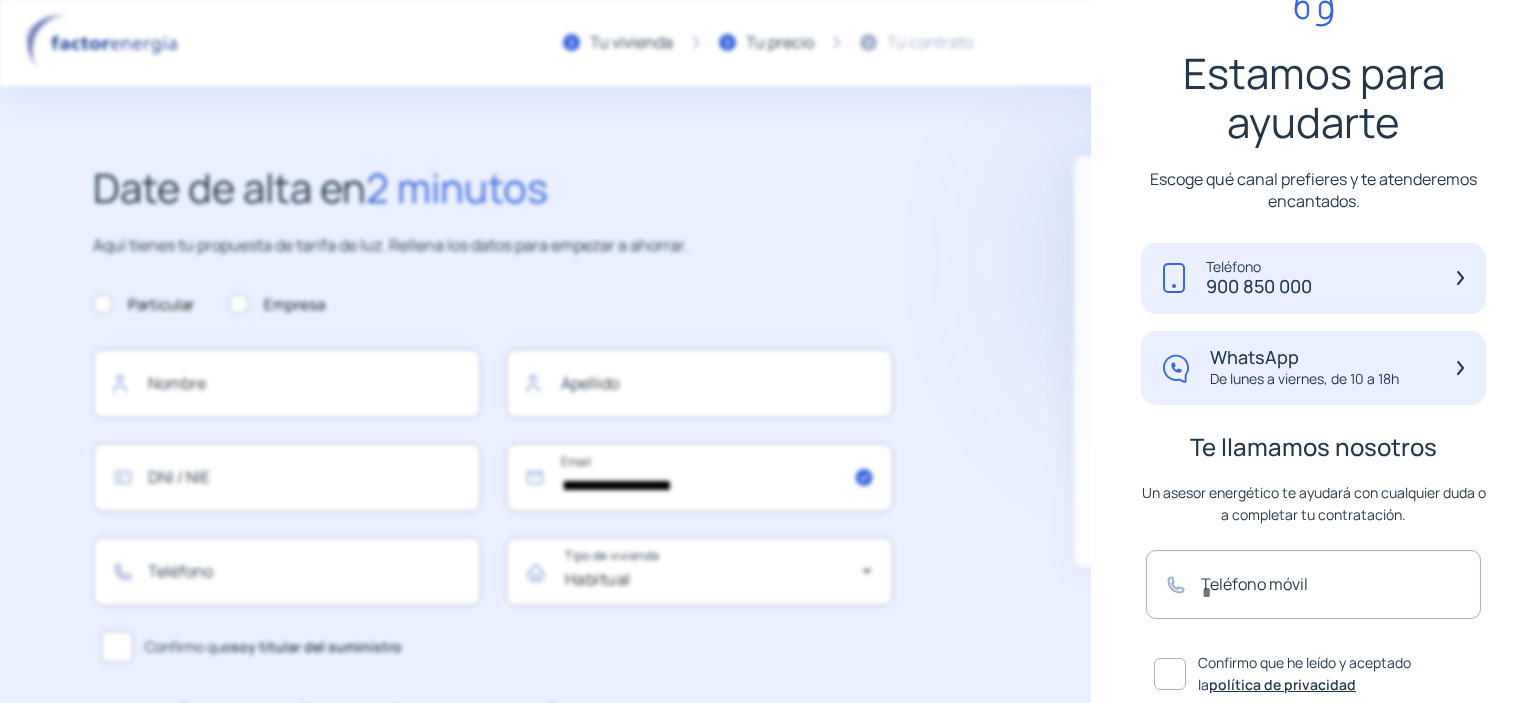 scroll, scrollTop: 130, scrollLeft: 0, axis: vertical 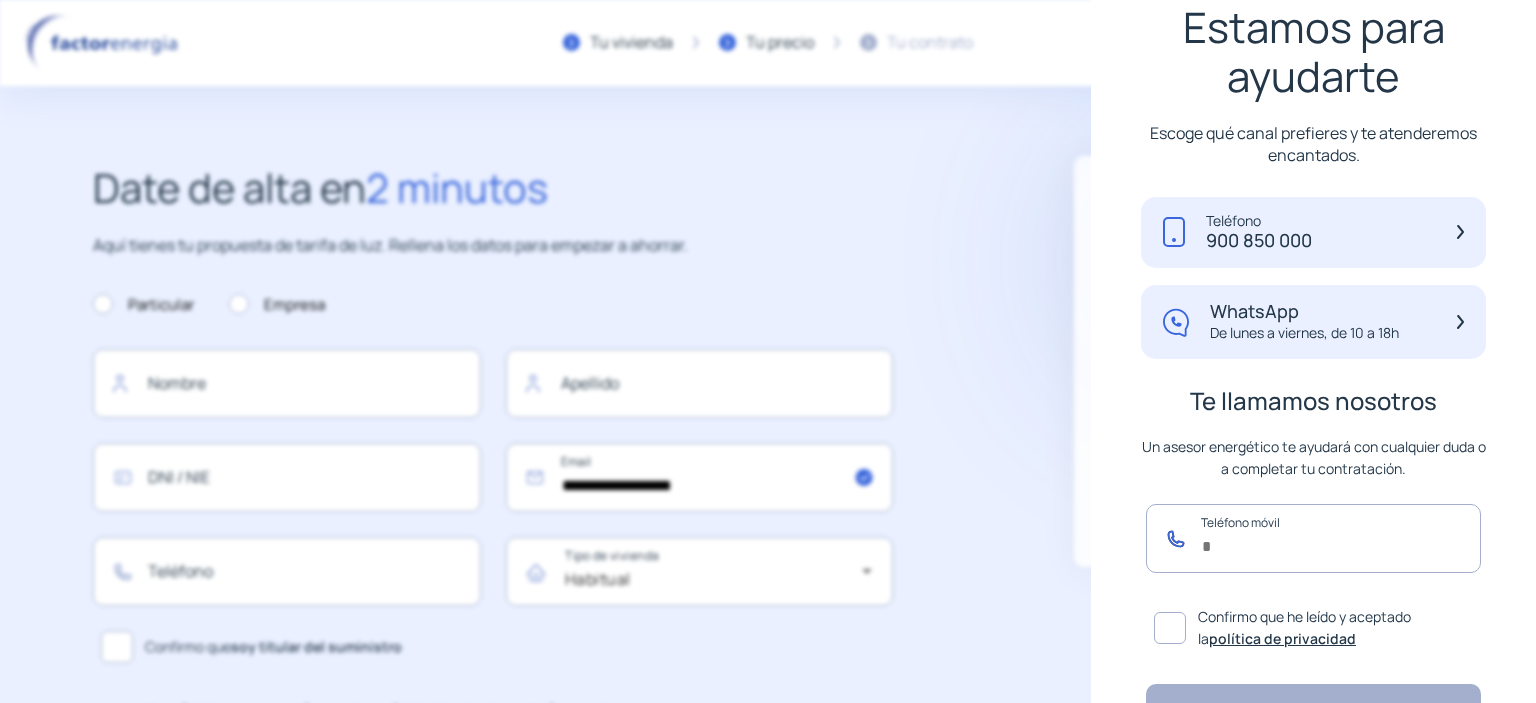 click at bounding box center (1313, 538) 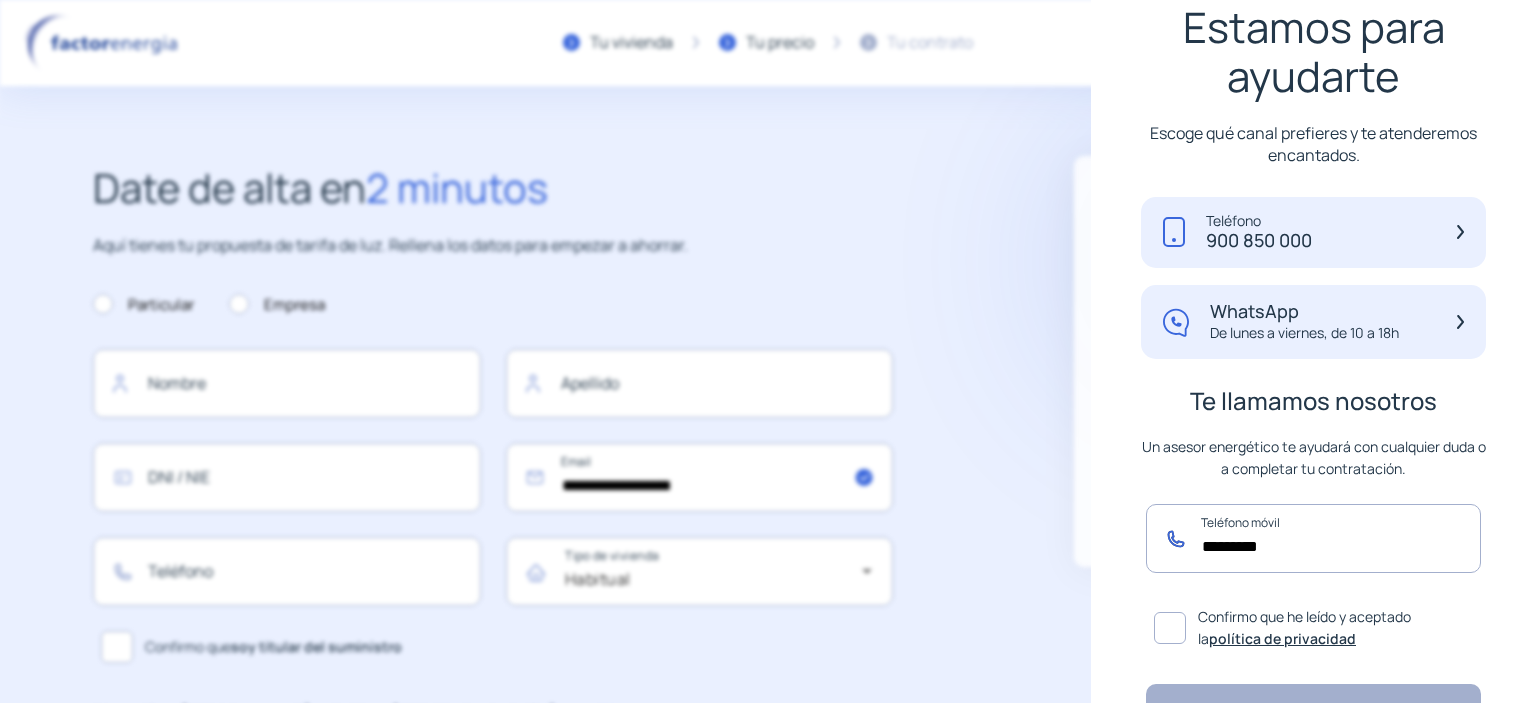 type on "*********" 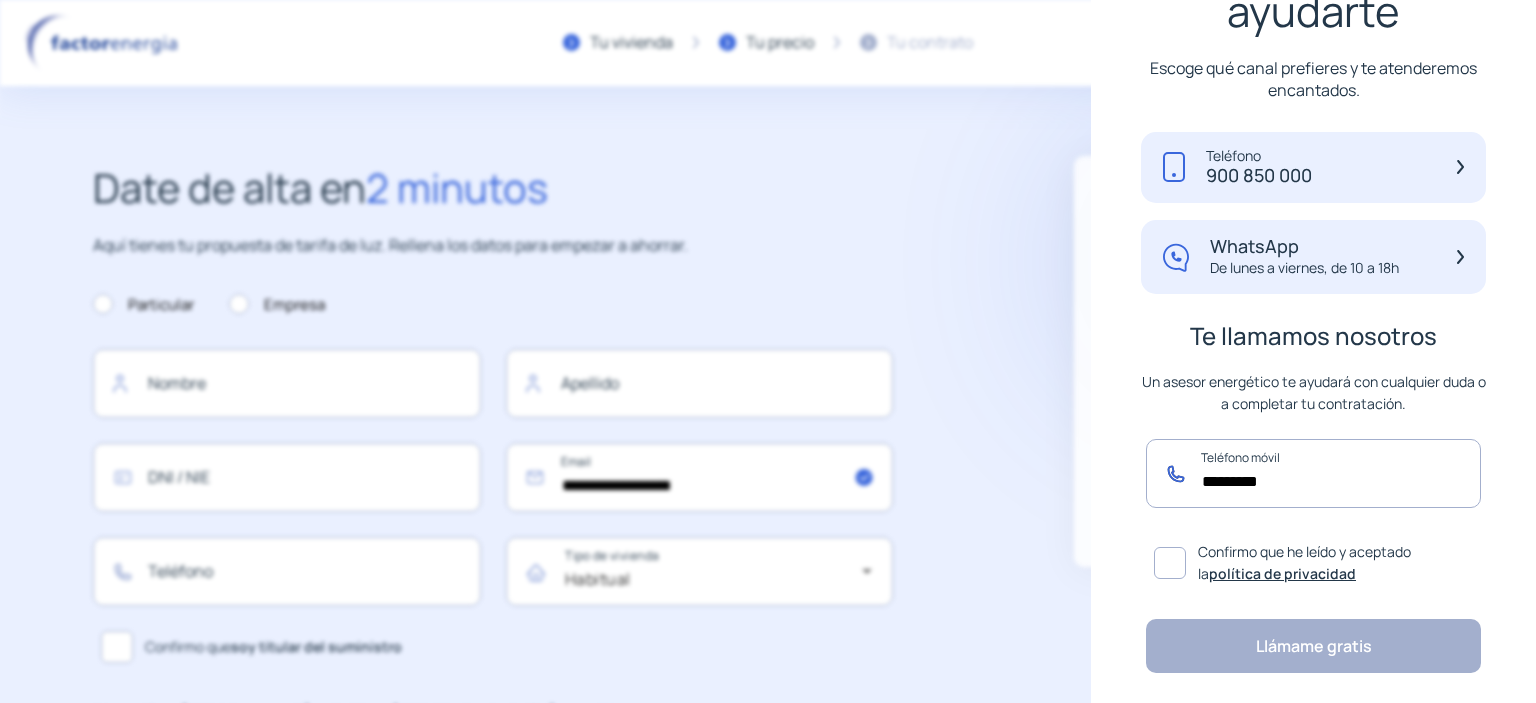 scroll, scrollTop: 234, scrollLeft: 0, axis: vertical 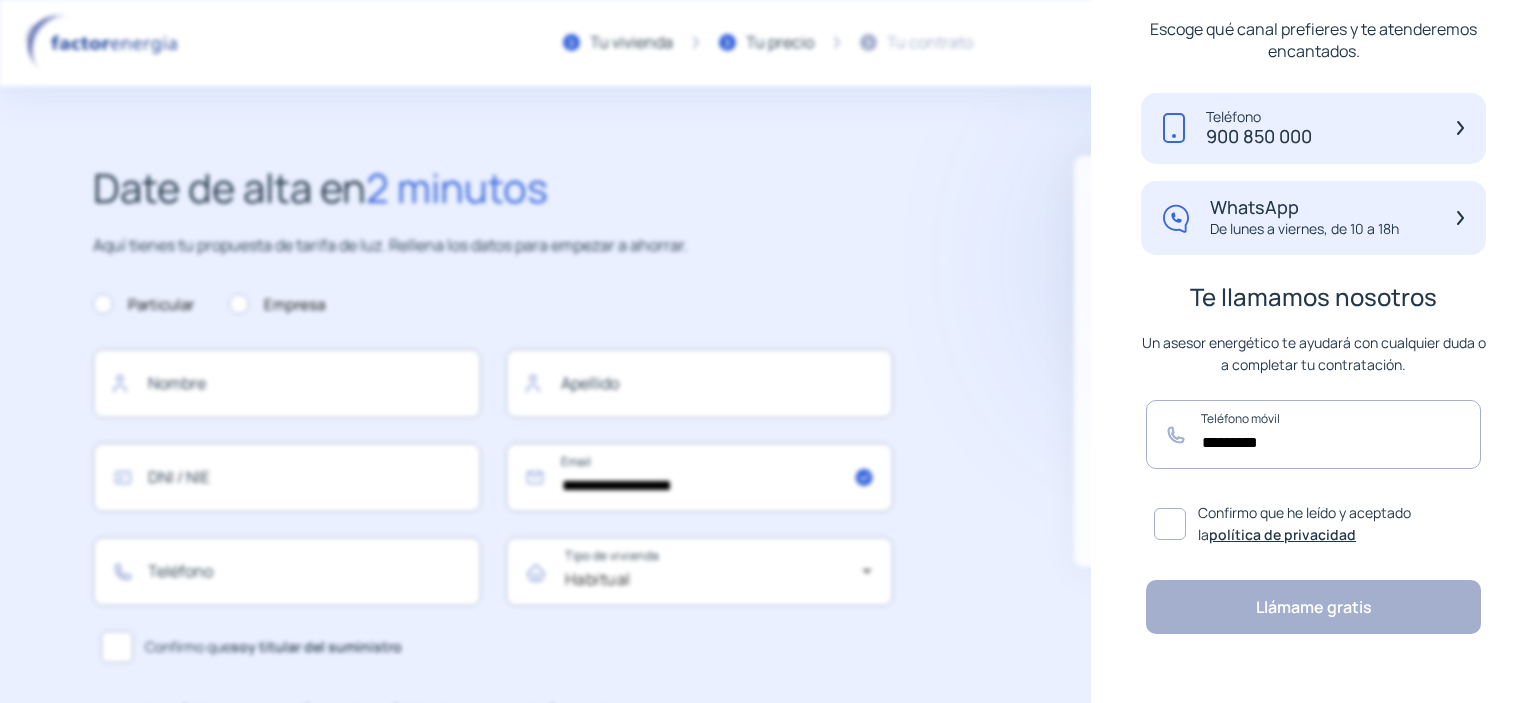 click 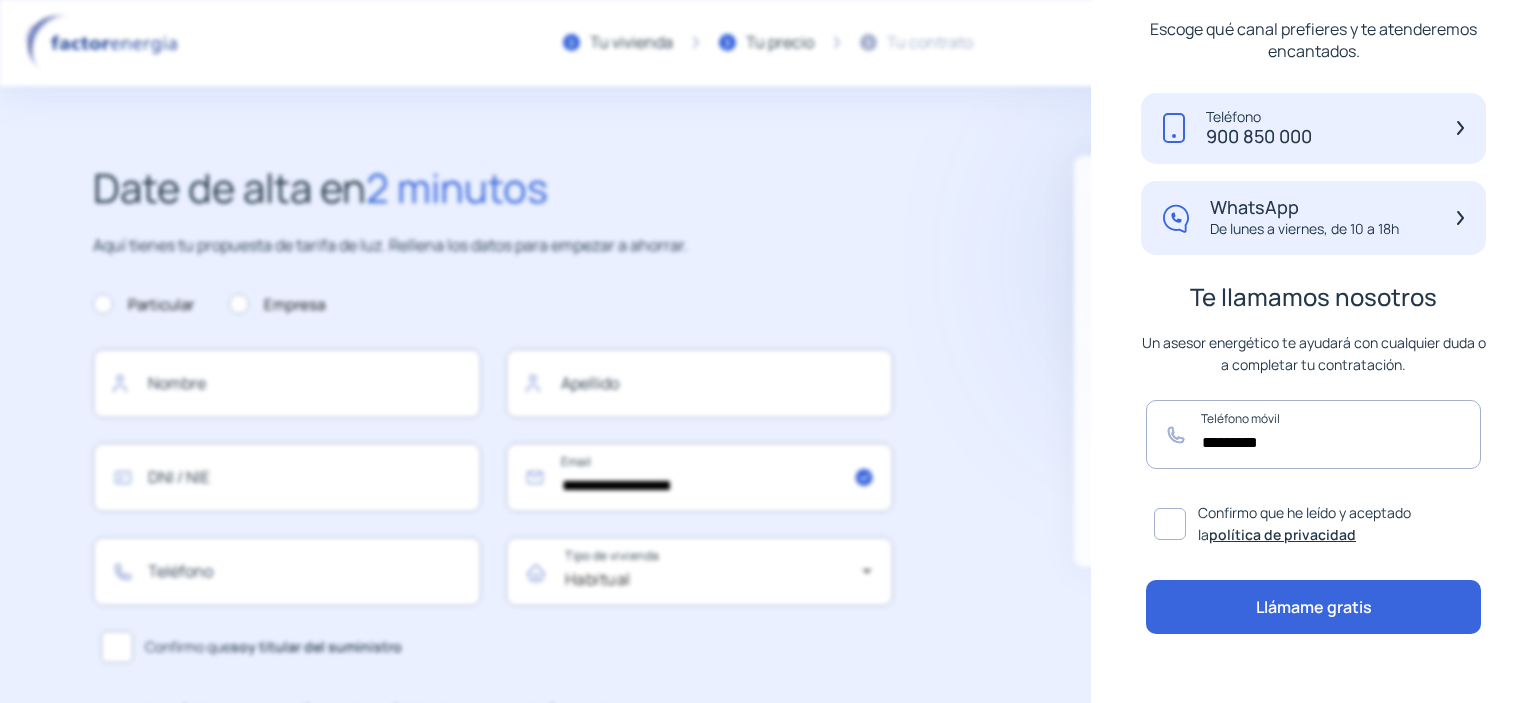 click on "Llámame gratis" 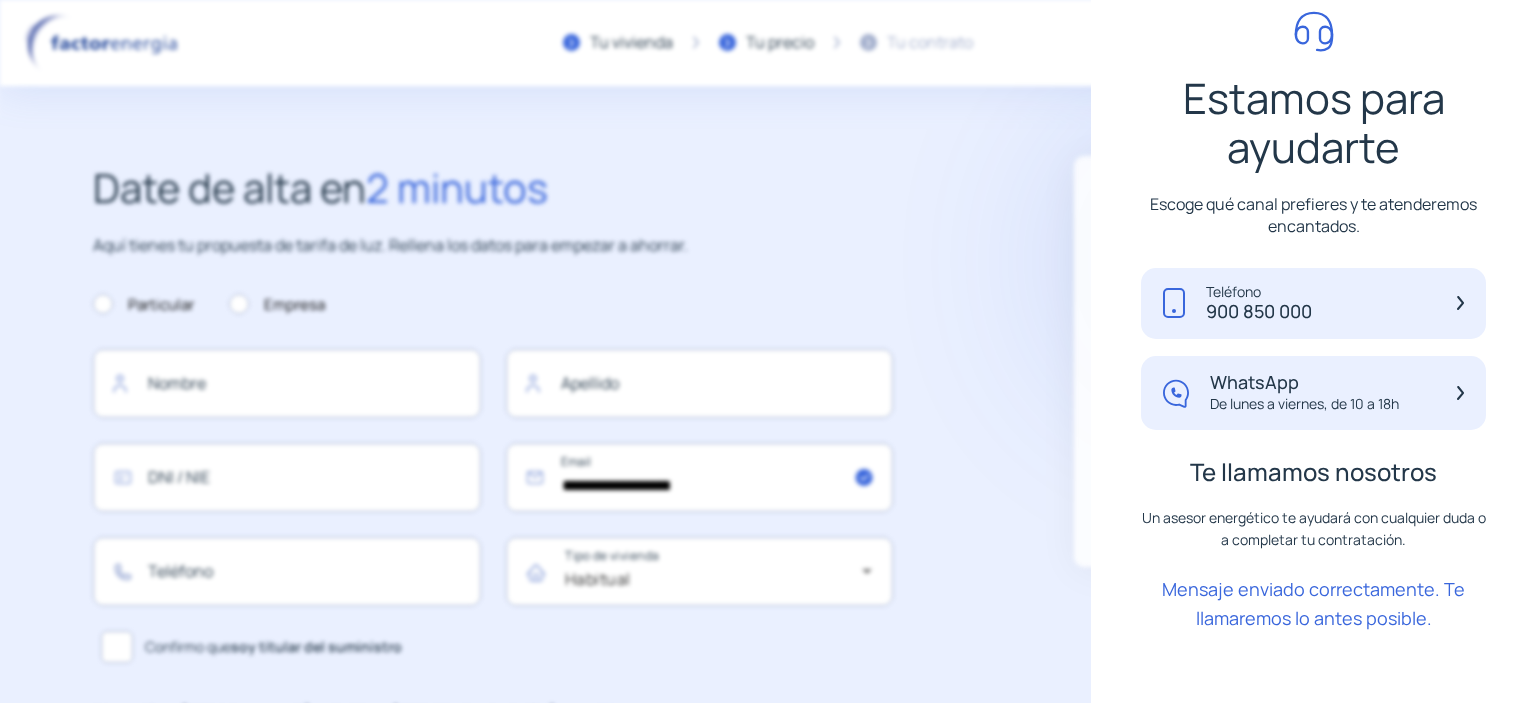 scroll, scrollTop: 58, scrollLeft: 0, axis: vertical 